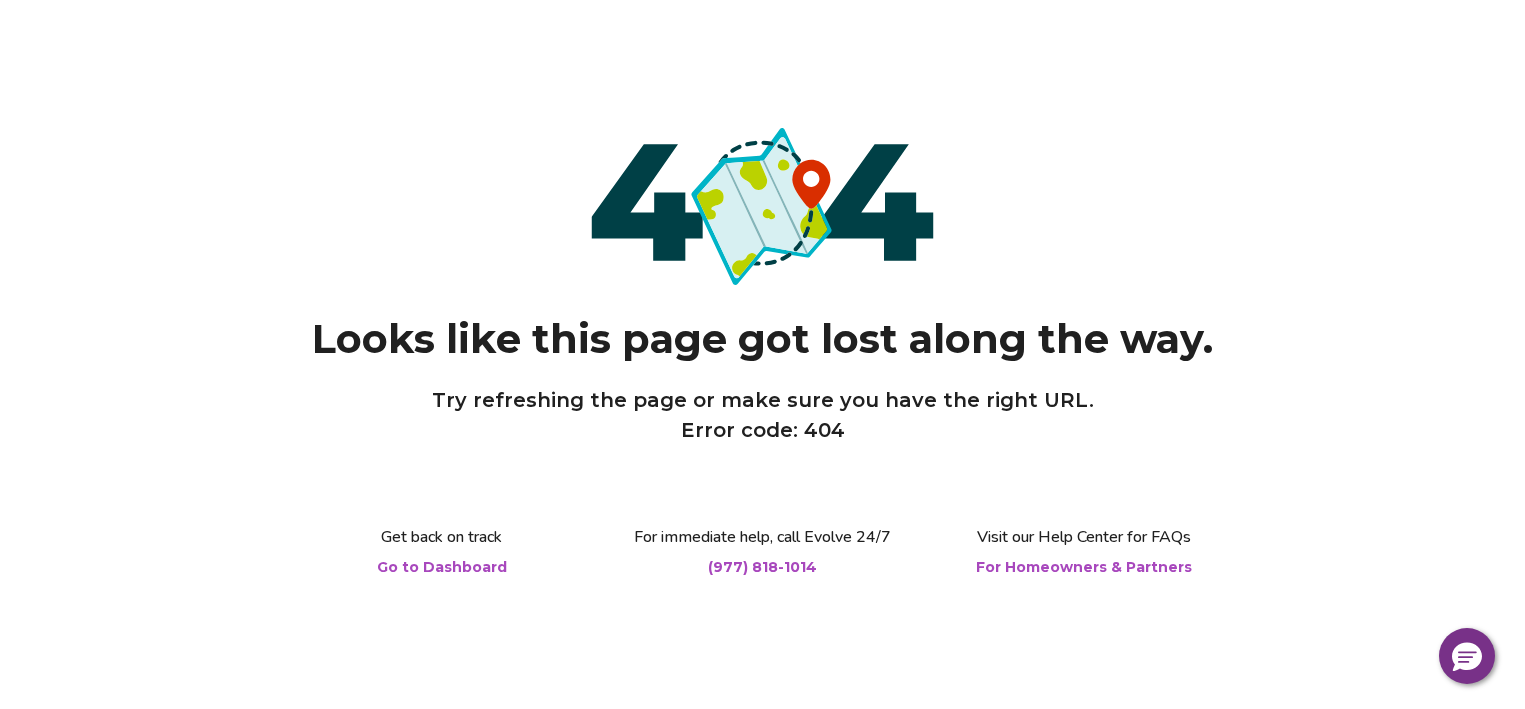 scroll, scrollTop: 0, scrollLeft: 0, axis: both 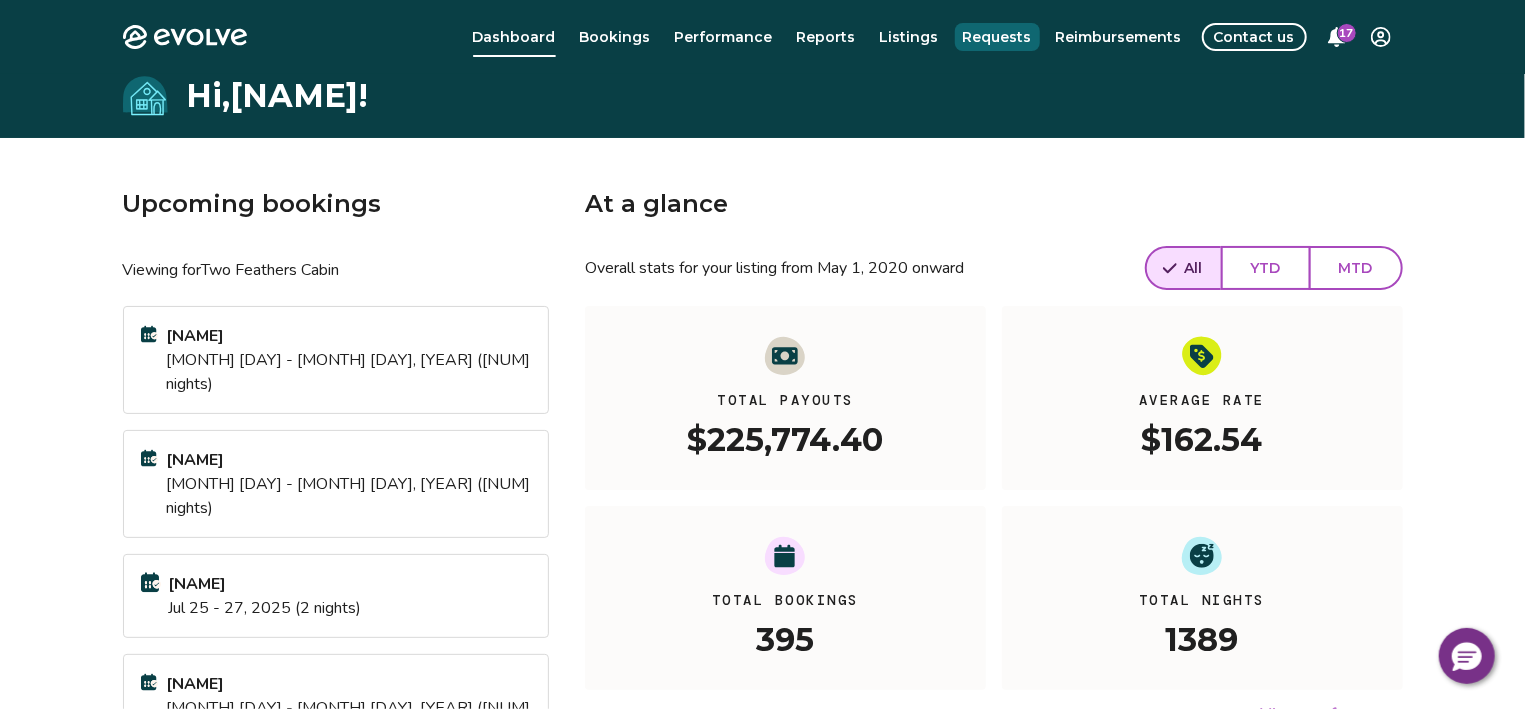 click on "Requests" at bounding box center (997, 37) 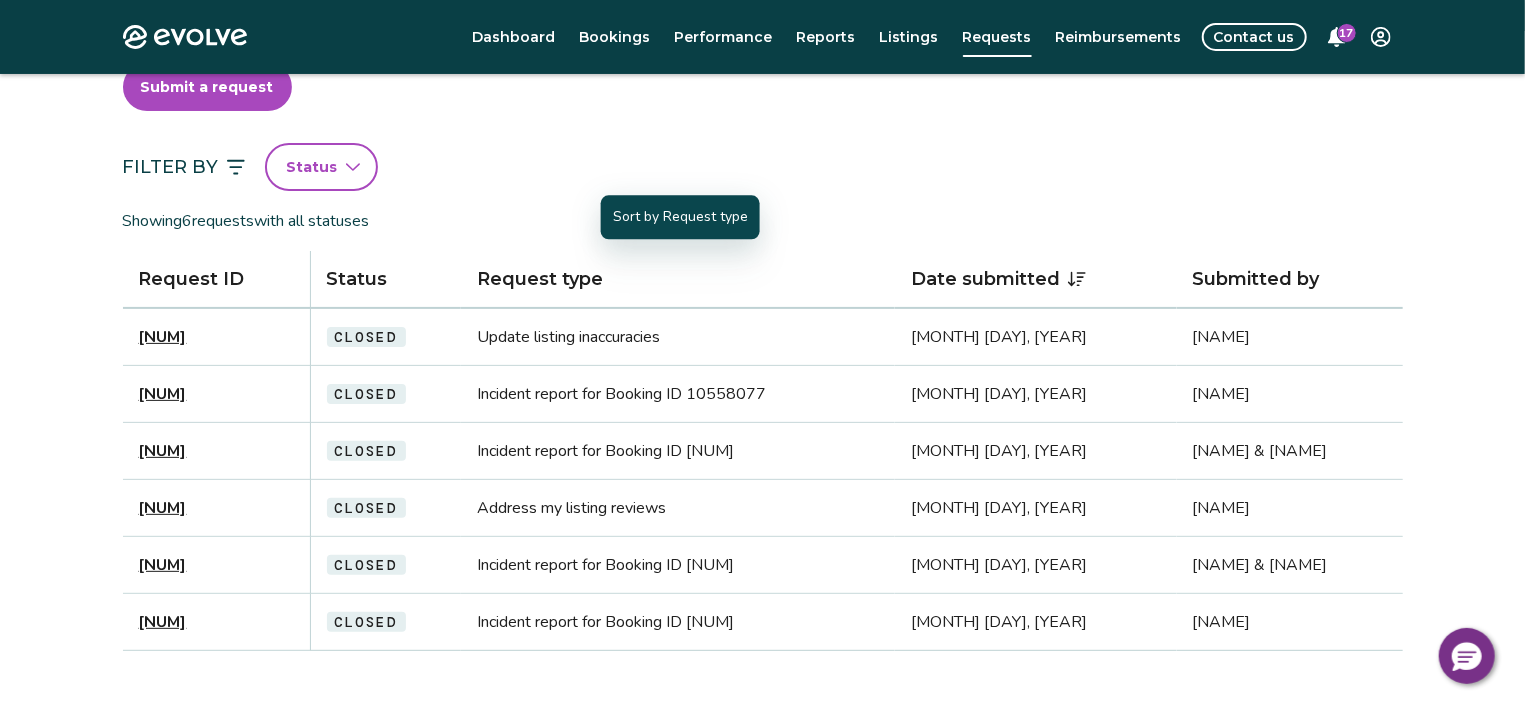 scroll, scrollTop: 0, scrollLeft: 0, axis: both 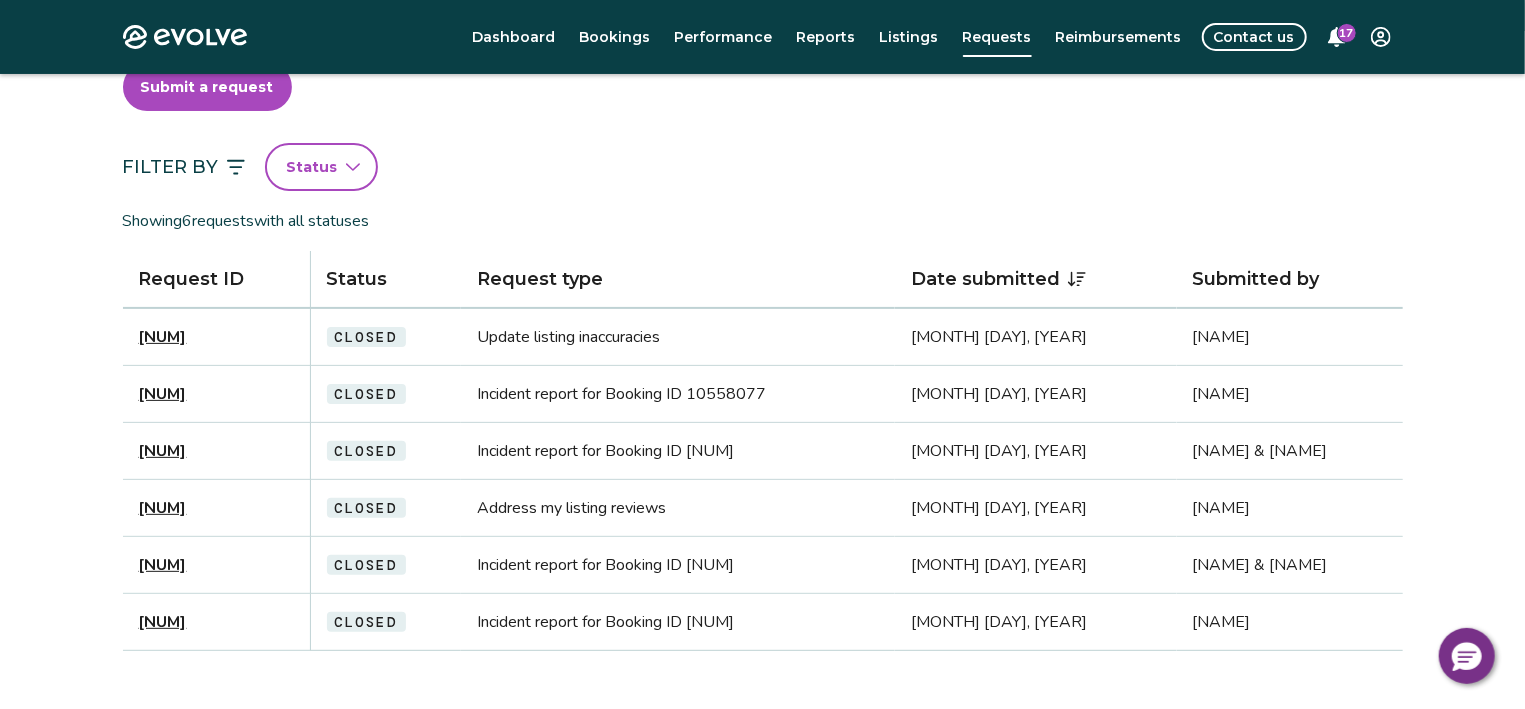 click on "Status" at bounding box center (321, 167) 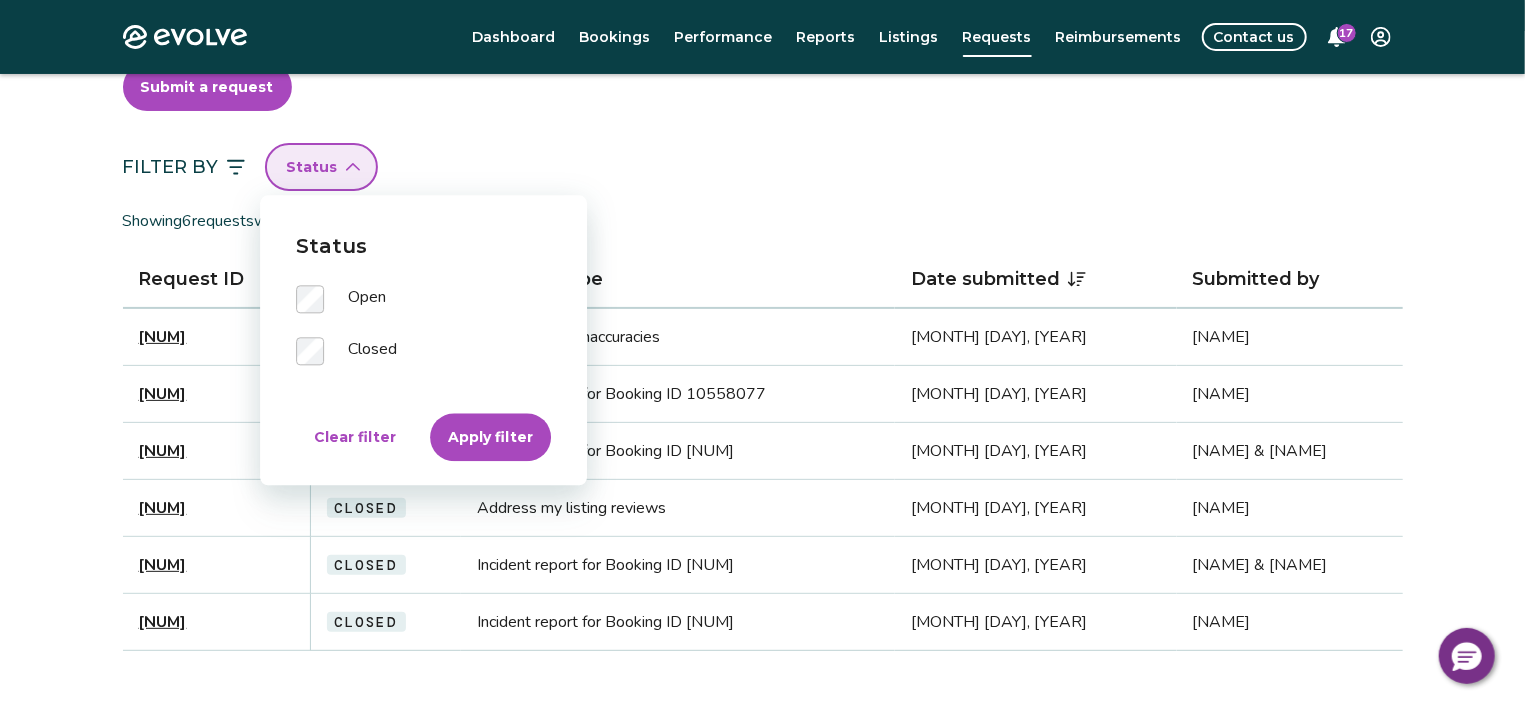 click on "Apply filter" at bounding box center (490, 437) 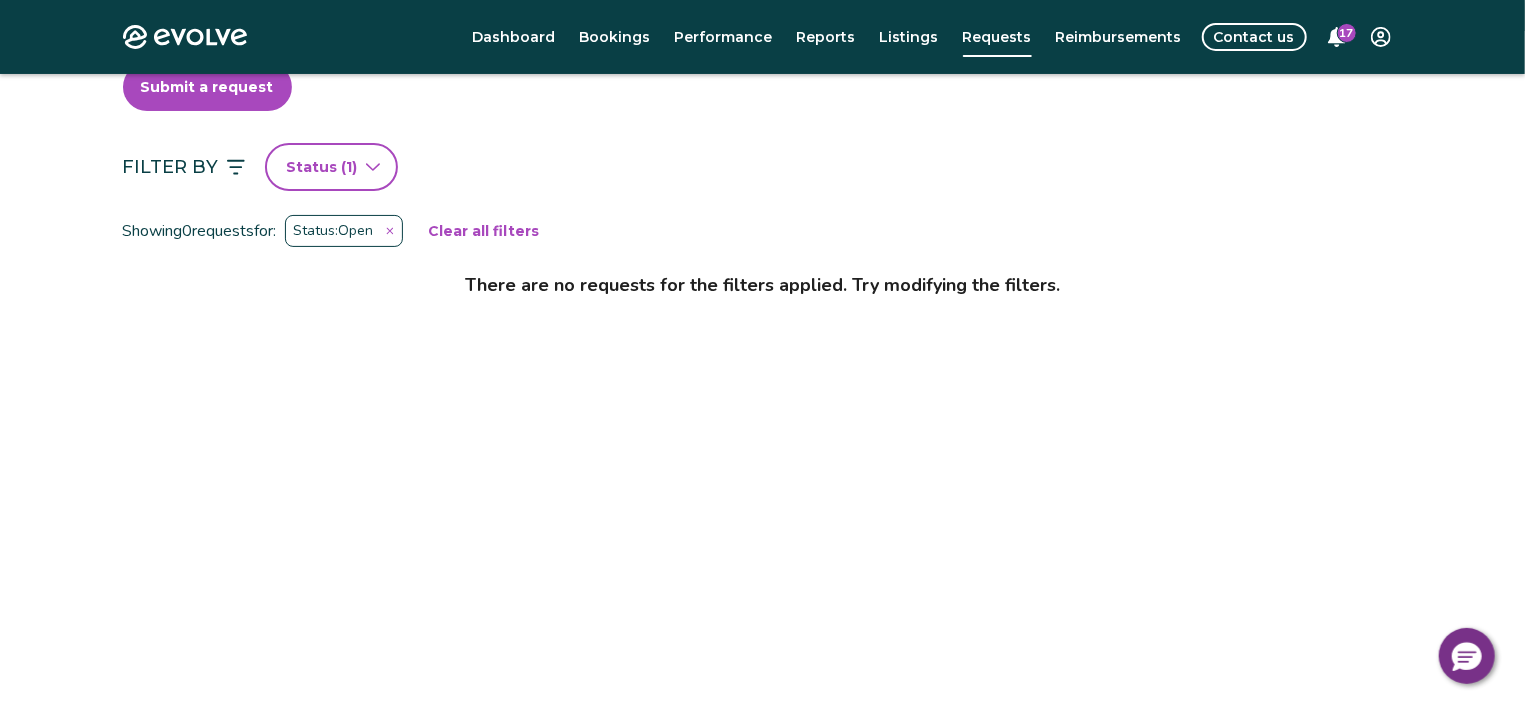scroll, scrollTop: 0, scrollLeft: 0, axis: both 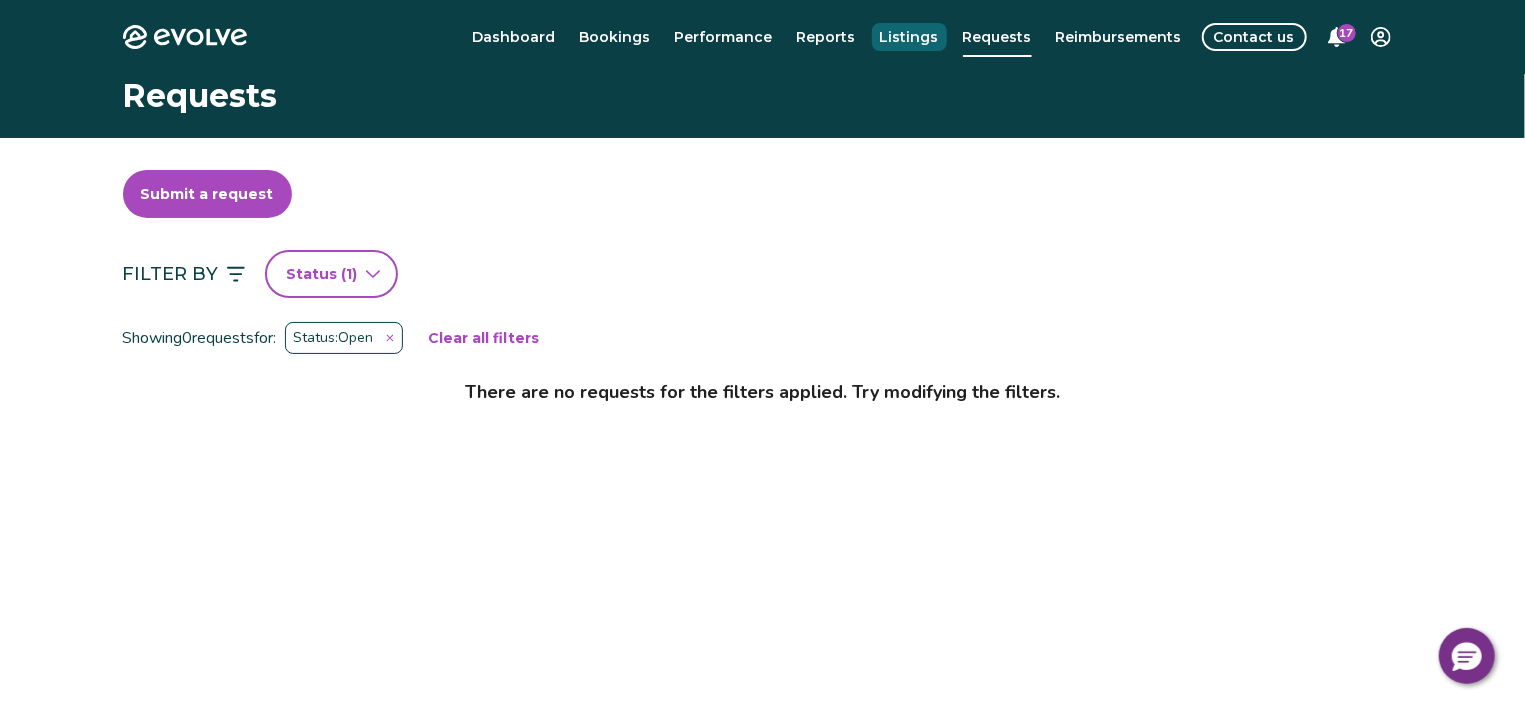 click on "Listings" at bounding box center [909, 37] 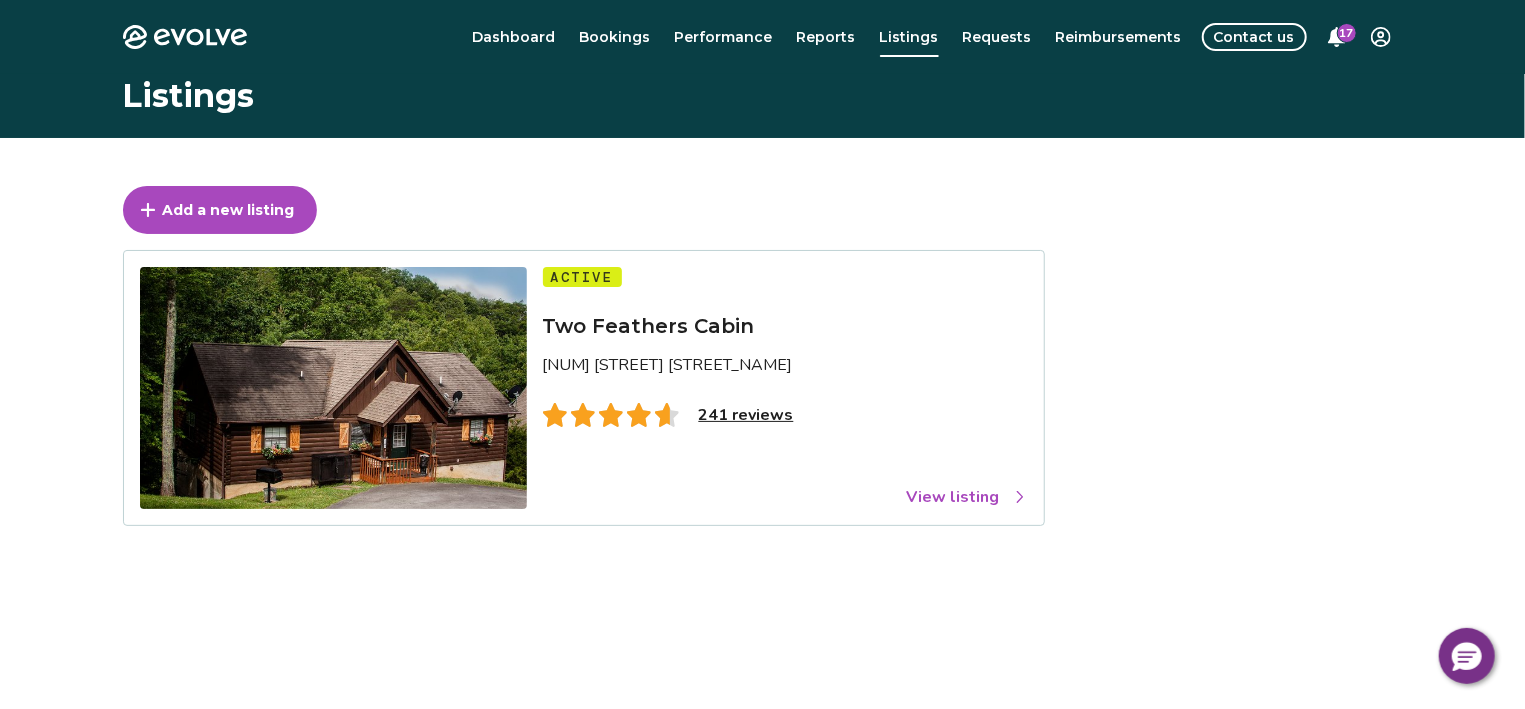click on "241 reviews" at bounding box center [746, 415] 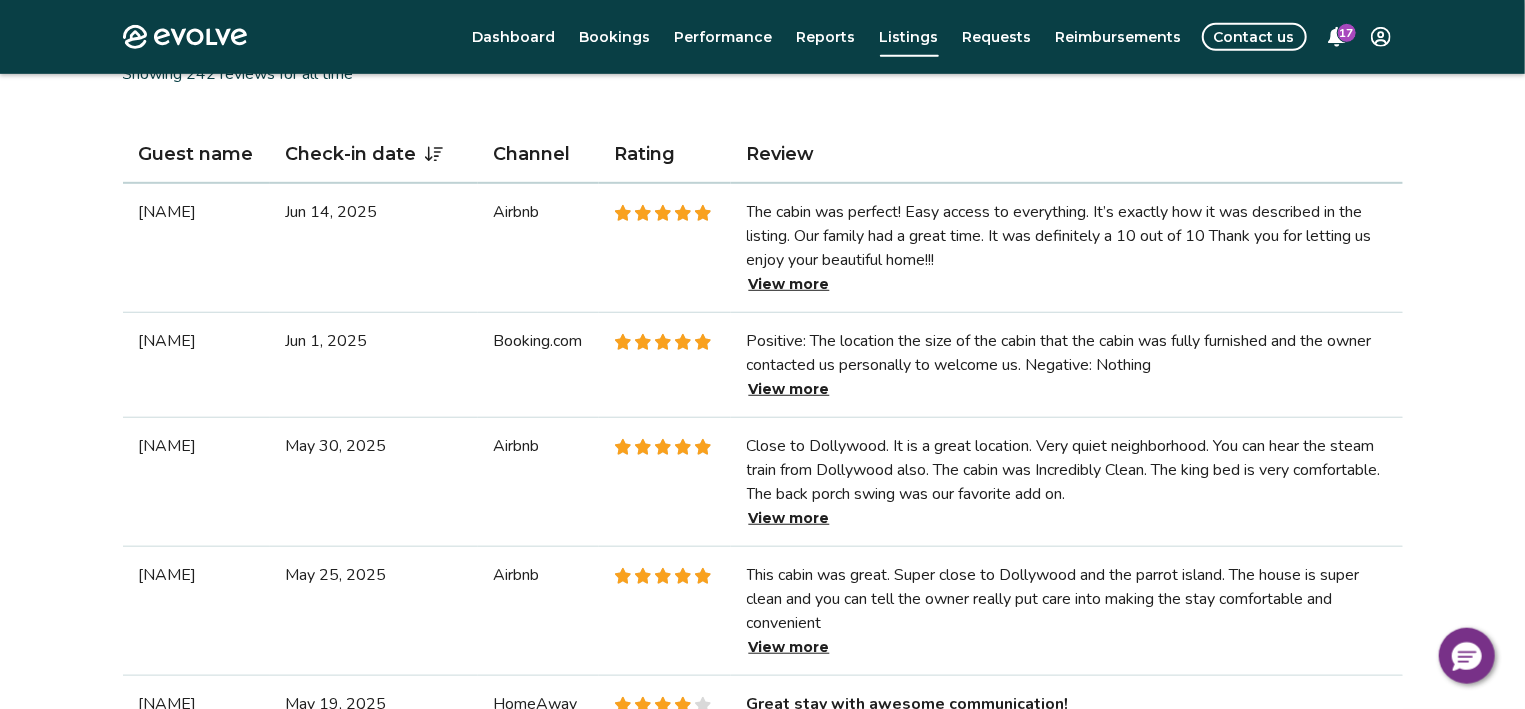 scroll, scrollTop: 643, scrollLeft: 0, axis: vertical 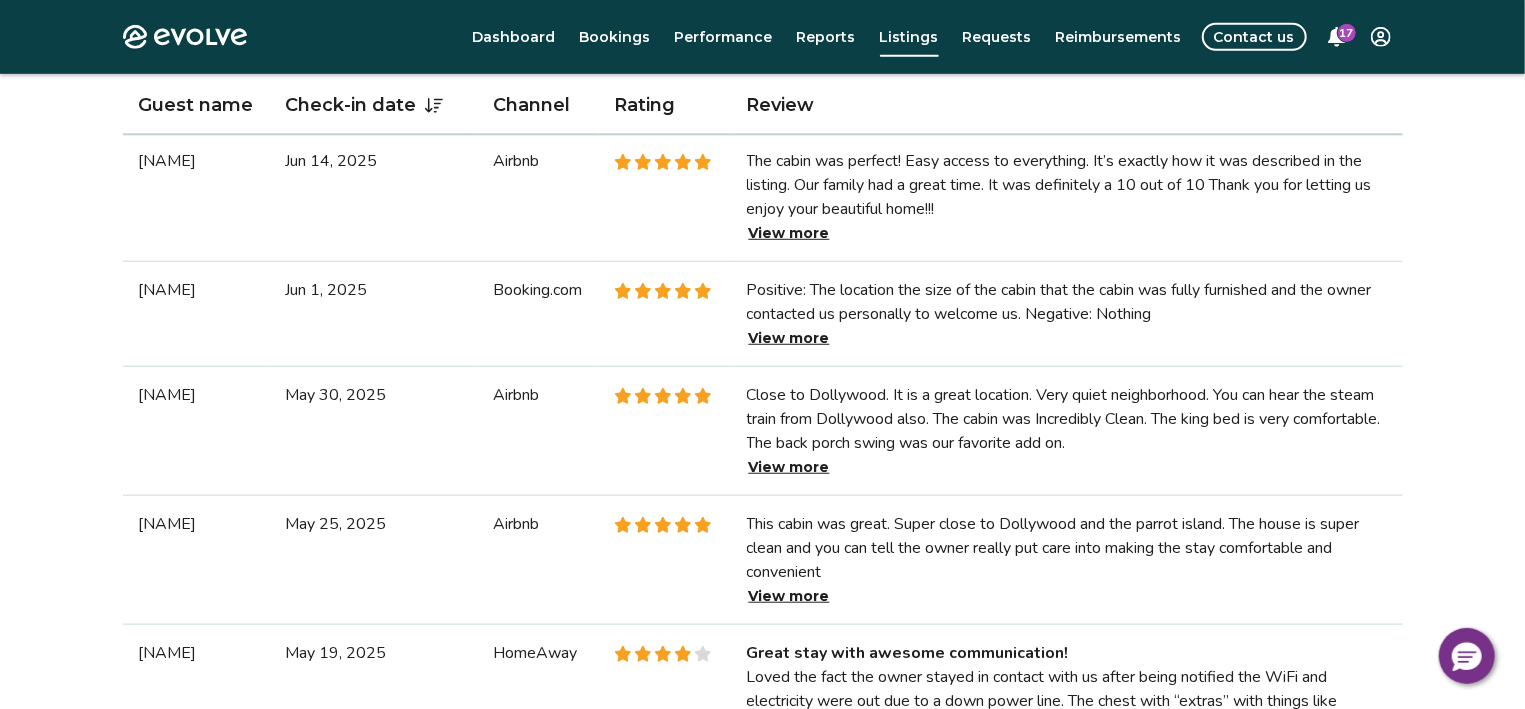 click on "View more" at bounding box center (789, 233) 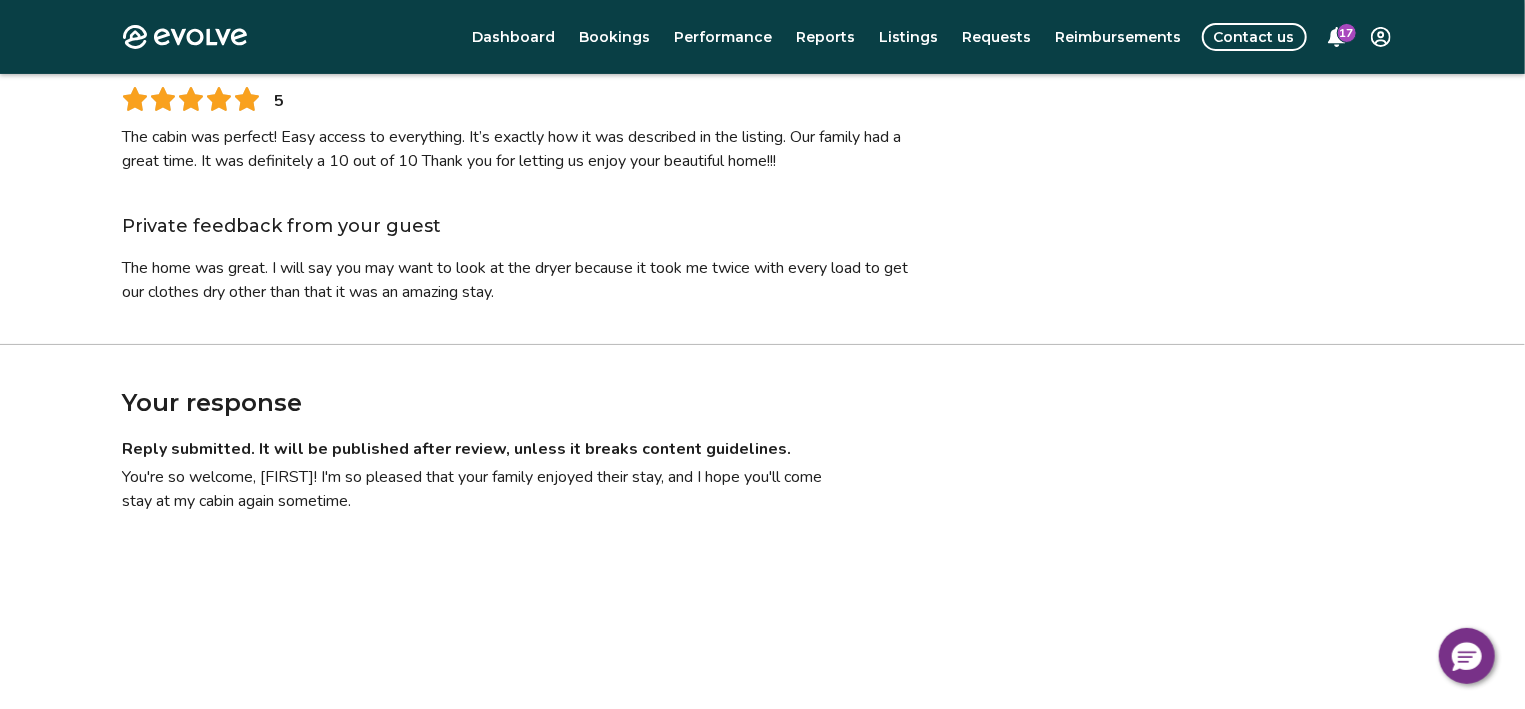 scroll, scrollTop: 3, scrollLeft: 0, axis: vertical 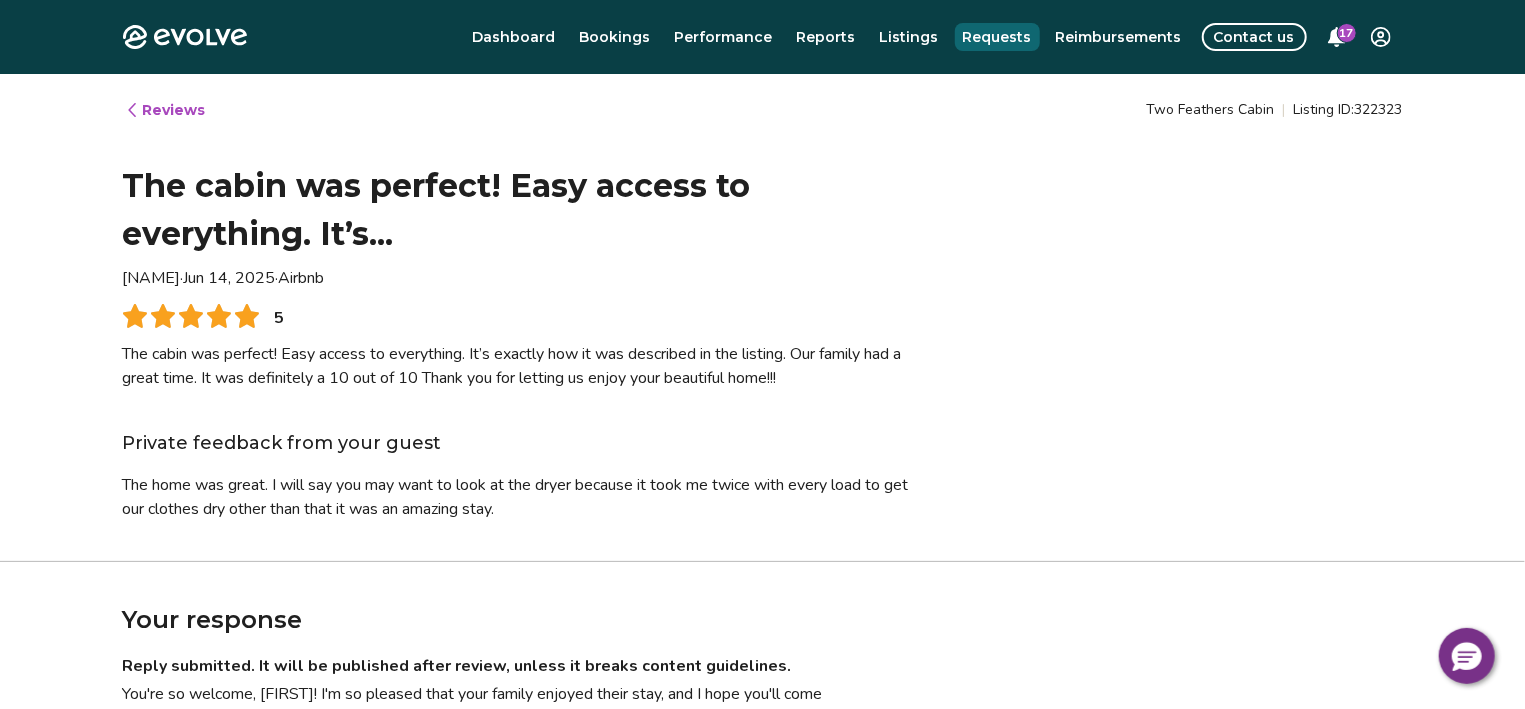click on "Requests" at bounding box center (997, 37) 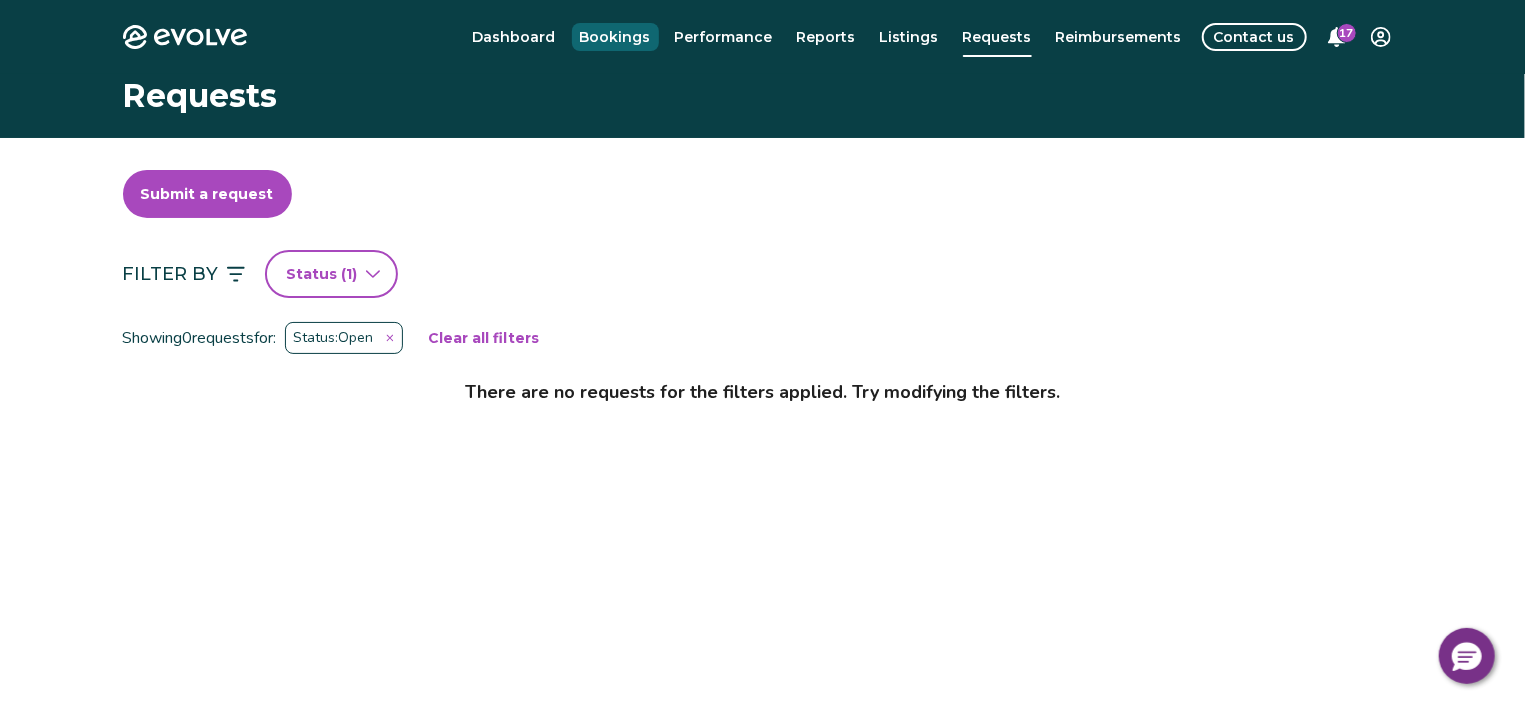 click on "Bookings" at bounding box center [615, 37] 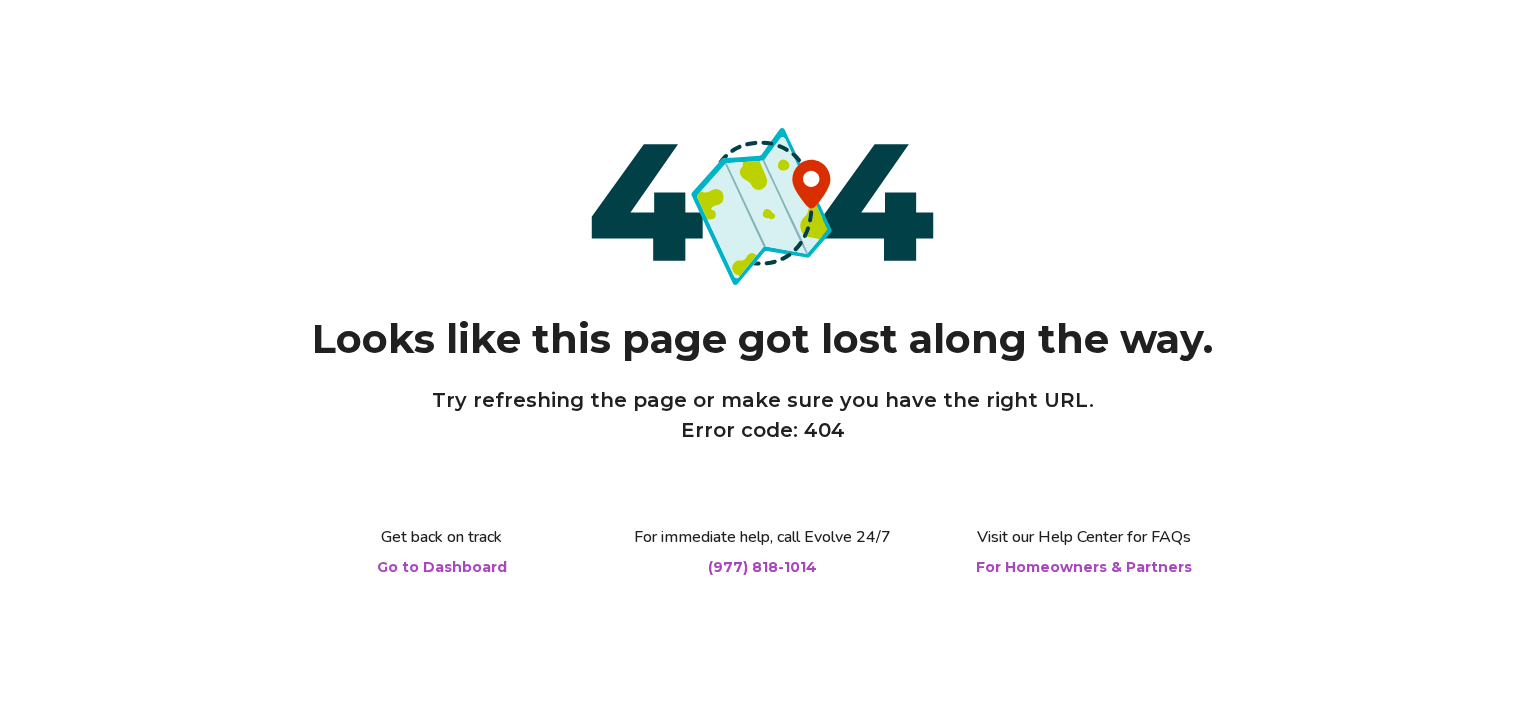 scroll, scrollTop: 0, scrollLeft: 0, axis: both 